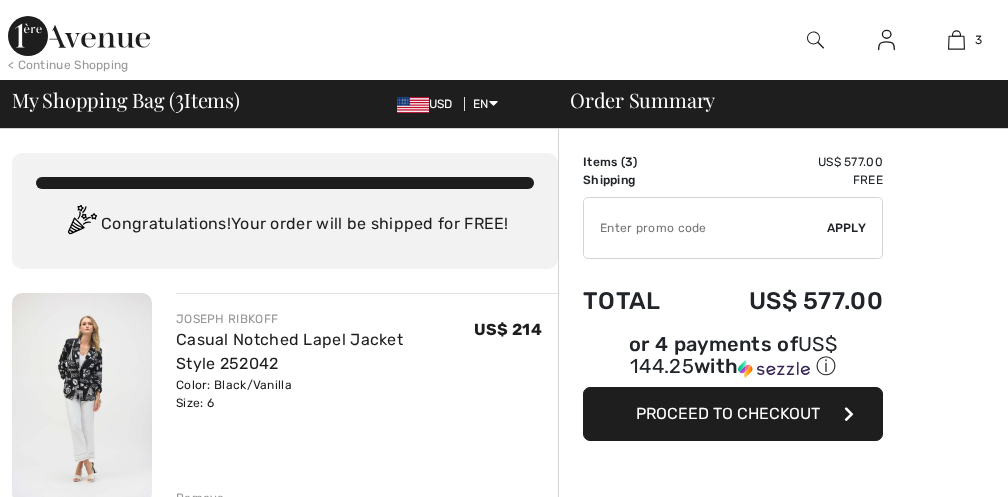 scroll, scrollTop: 0, scrollLeft: 0, axis: both 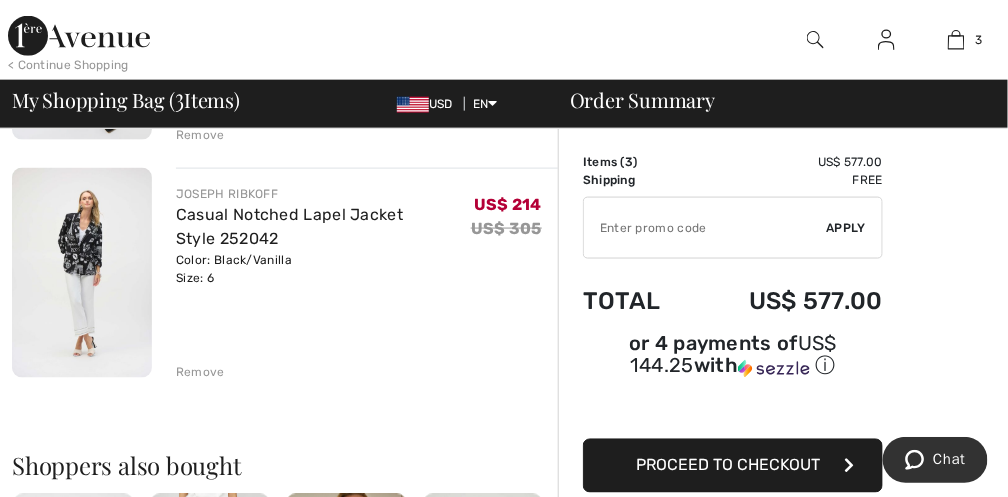 click on "Remove" at bounding box center [200, 373] 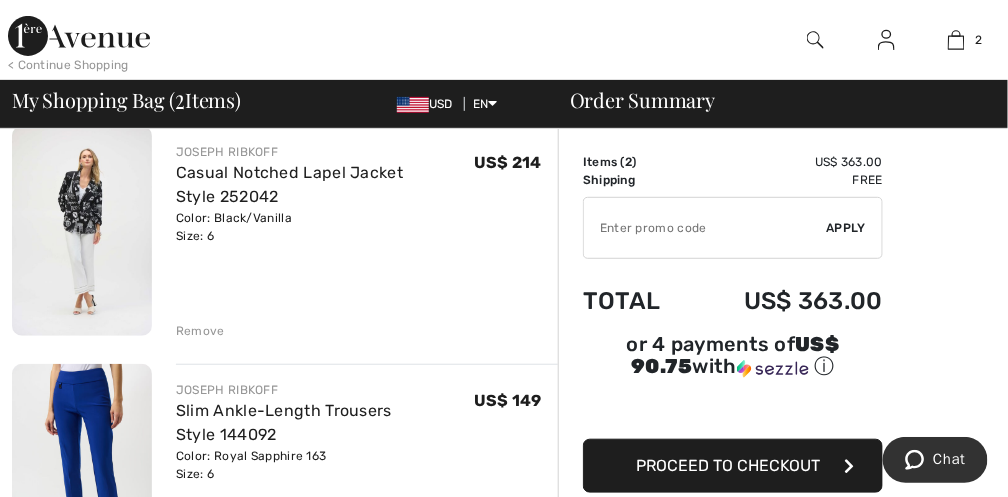 scroll, scrollTop: 133, scrollLeft: 0, axis: vertical 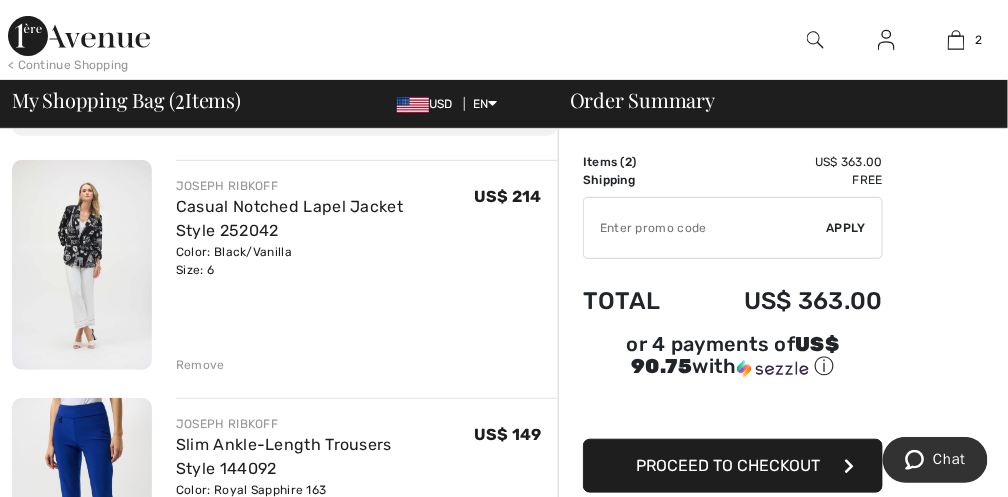 click at bounding box center (82, 265) 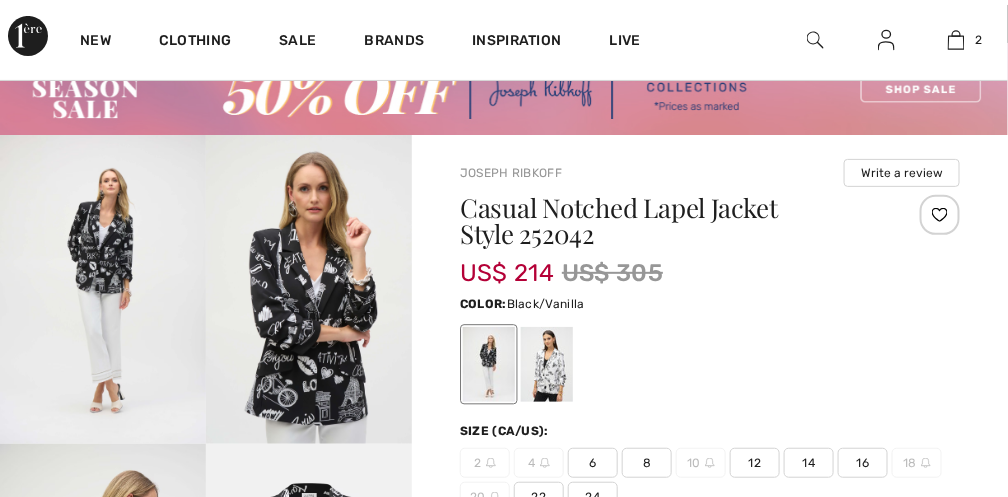 scroll, scrollTop: 200, scrollLeft: 0, axis: vertical 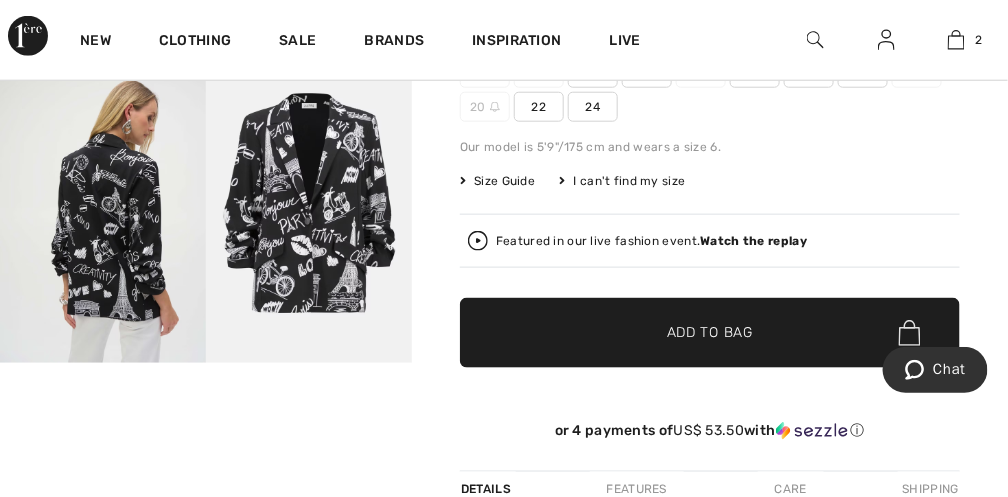 click at bounding box center (103, 208) 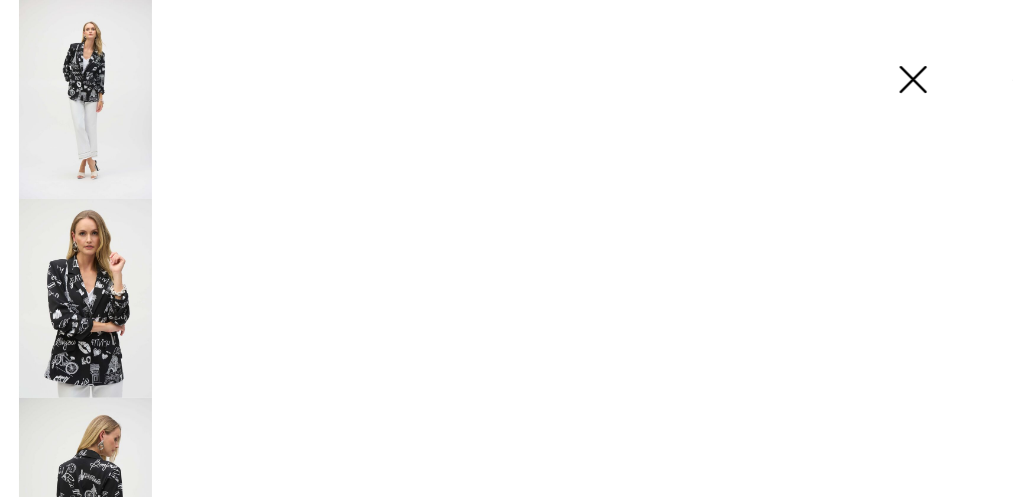scroll, scrollTop: 475, scrollLeft: 0, axis: vertical 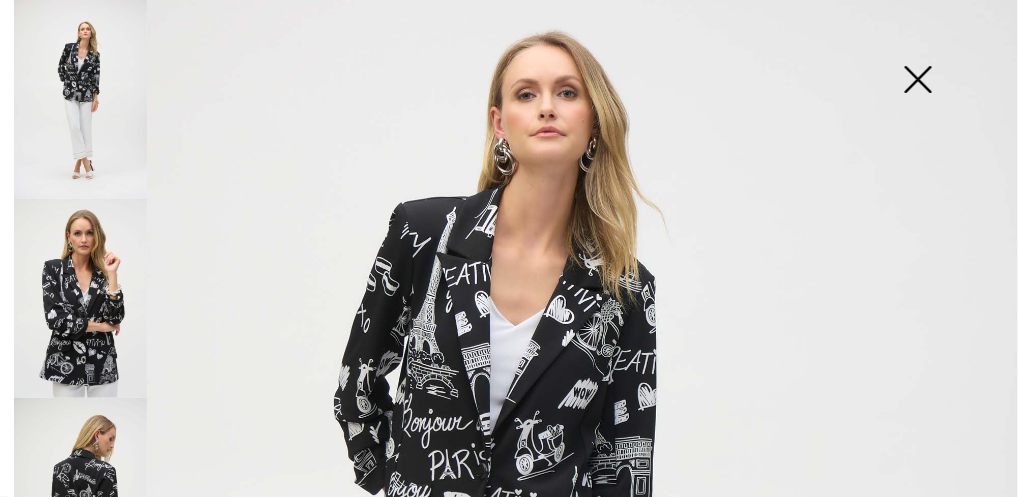 click at bounding box center [509, 629] 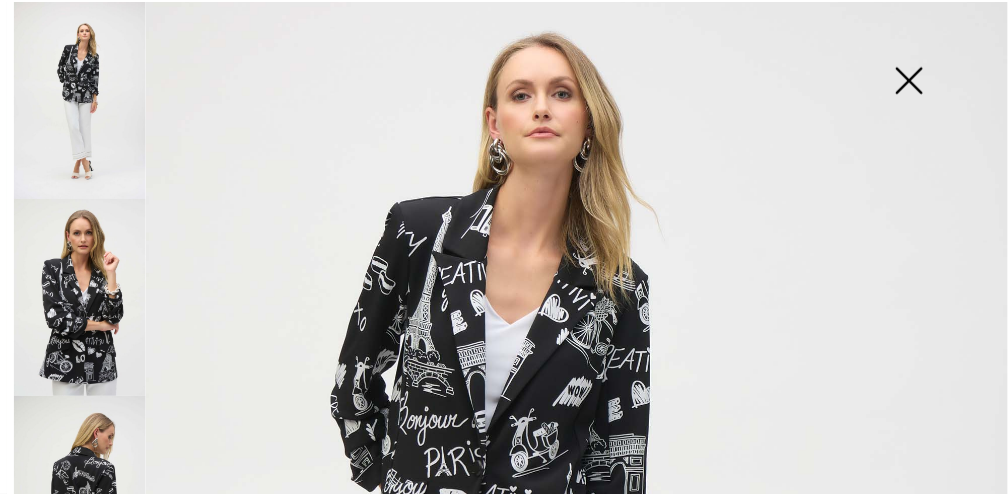 scroll, scrollTop: 466, scrollLeft: 0, axis: vertical 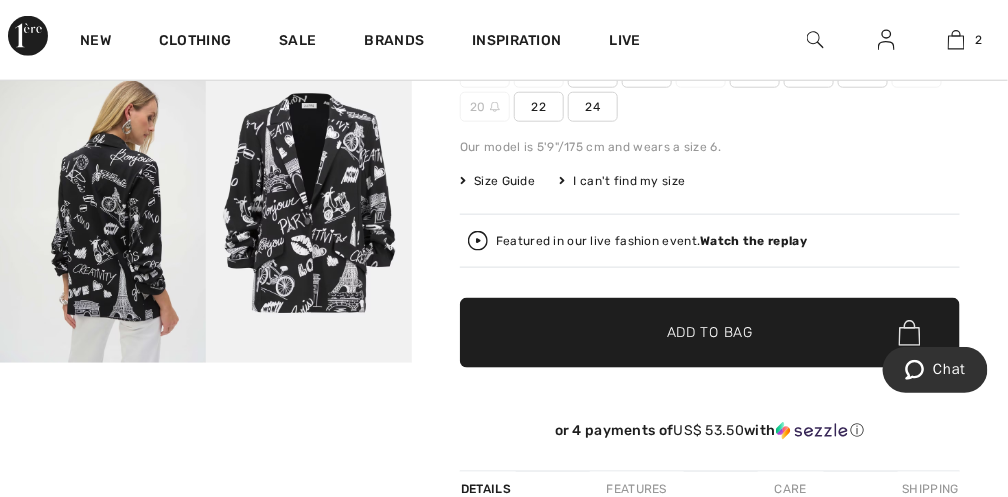 click at bounding box center (309, 208) 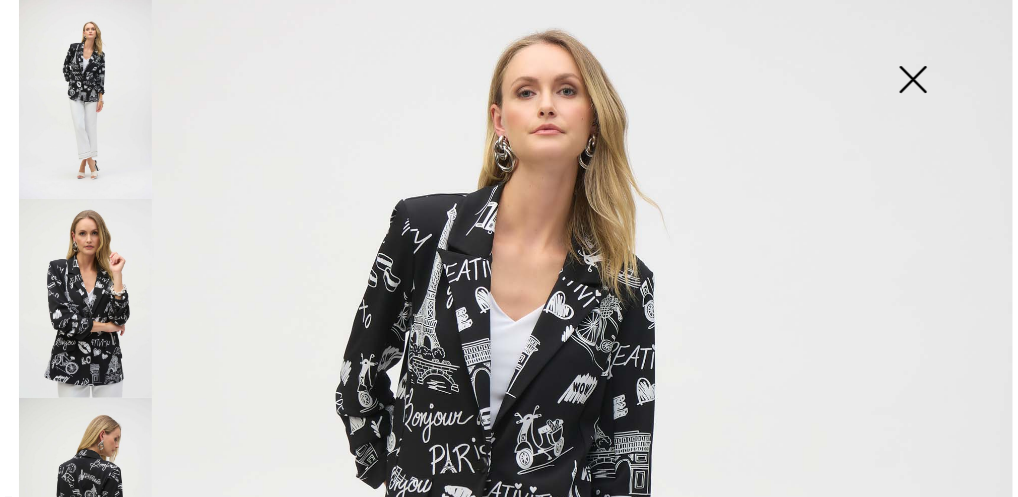 scroll, scrollTop: 475, scrollLeft: 0, axis: vertical 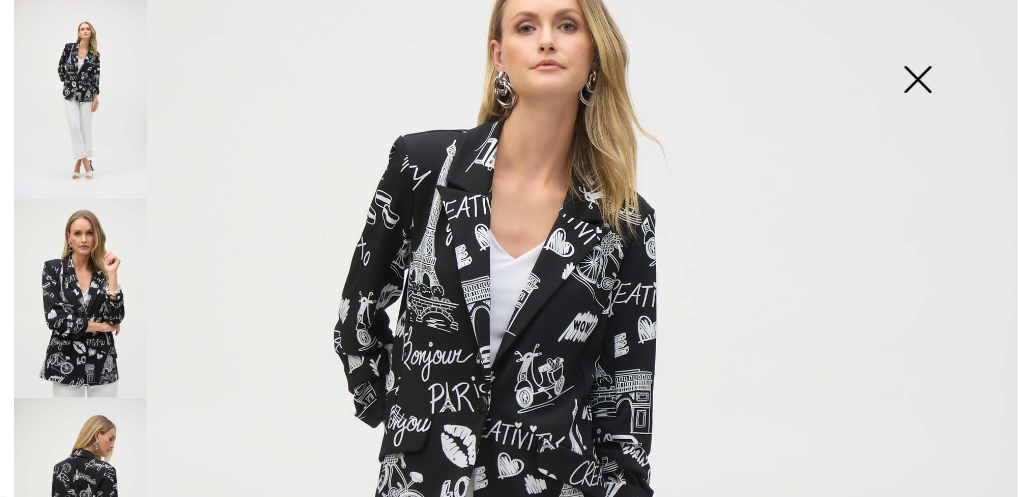 click at bounding box center [918, 81] 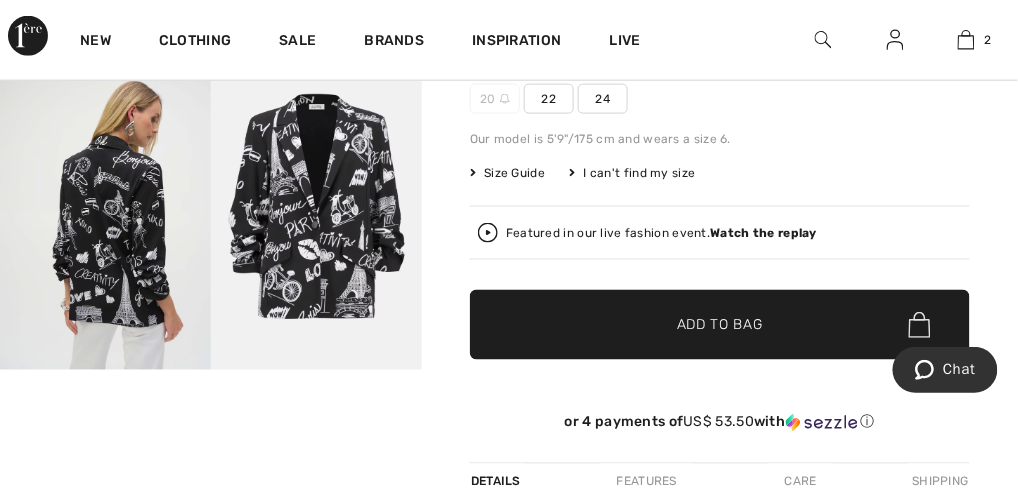 click at bounding box center [918, 548] 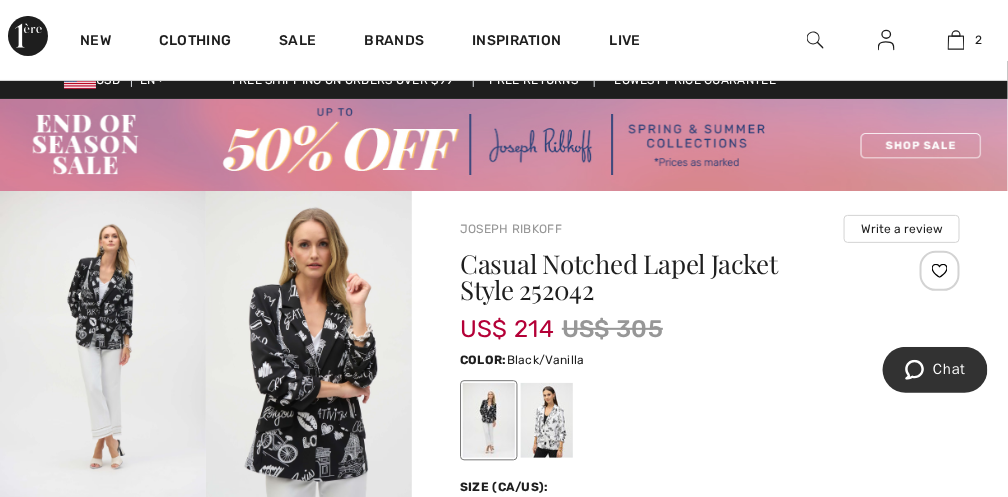 scroll, scrollTop: 0, scrollLeft: 0, axis: both 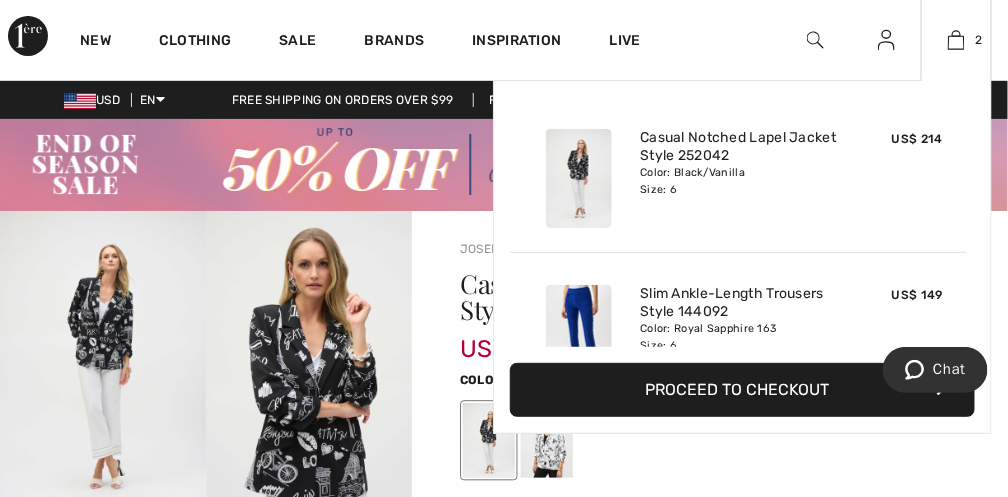 click on "Proceed to Checkout" at bounding box center [742, 390] 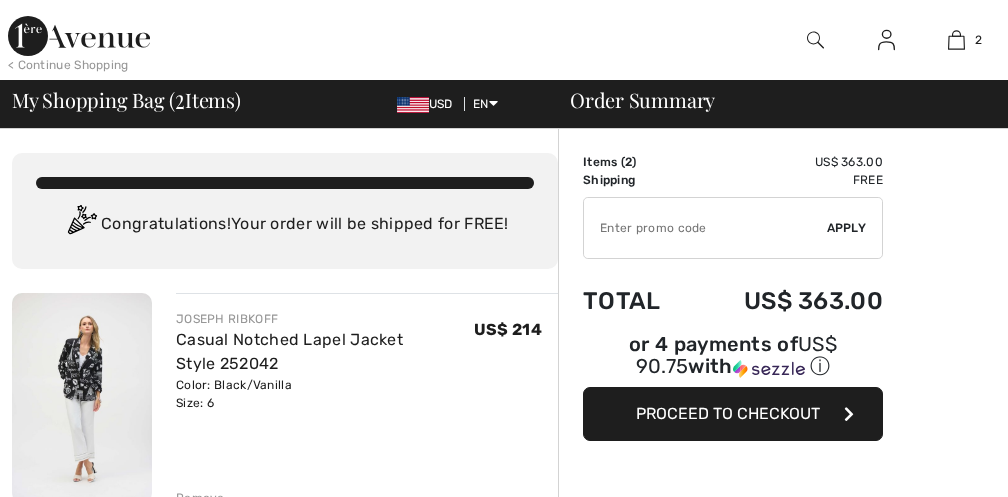 scroll, scrollTop: 0, scrollLeft: 0, axis: both 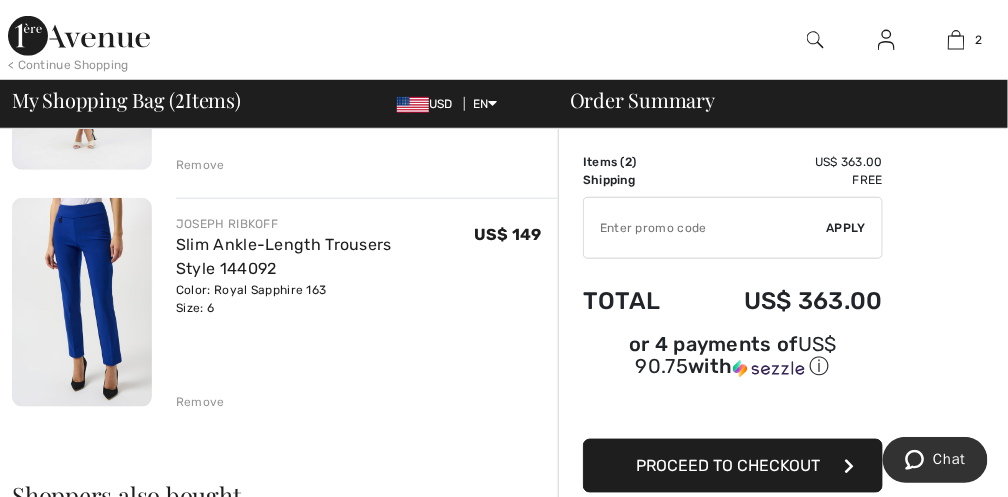 click on "Proceed to Checkout" at bounding box center (728, 465) 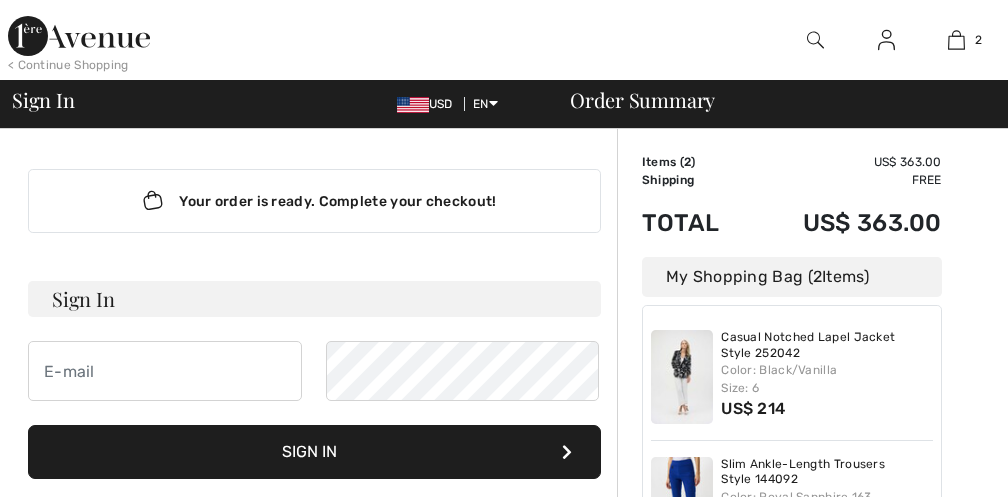 scroll, scrollTop: 0, scrollLeft: 0, axis: both 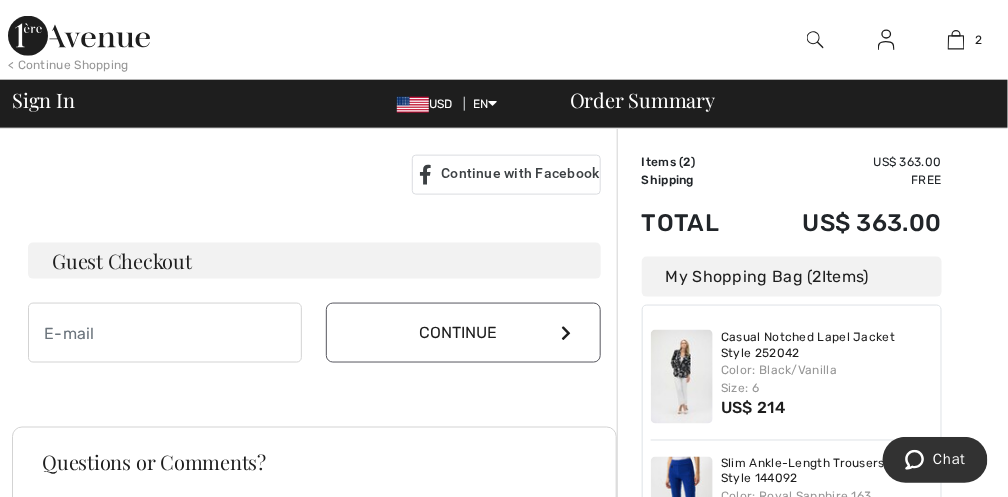 type on "[EMAIL]" 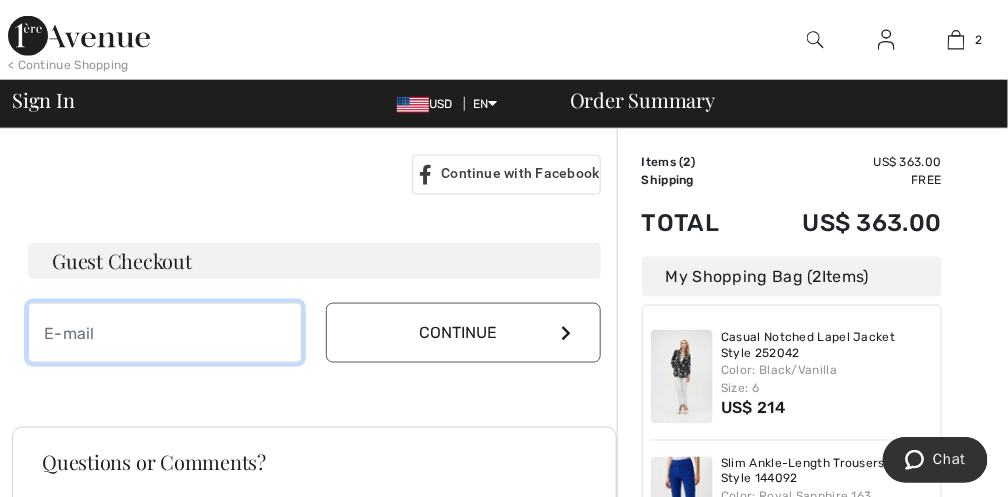 click at bounding box center [165, 333] 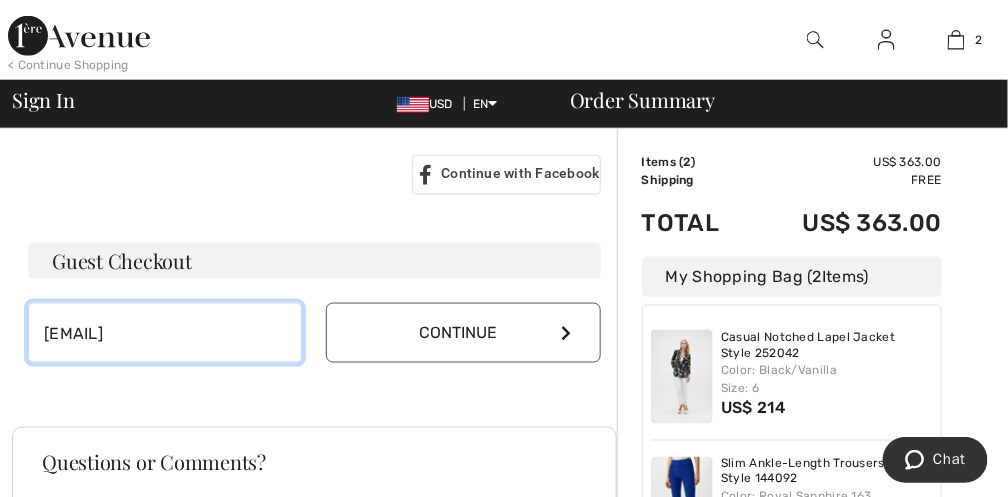 type on "[EMAIL]" 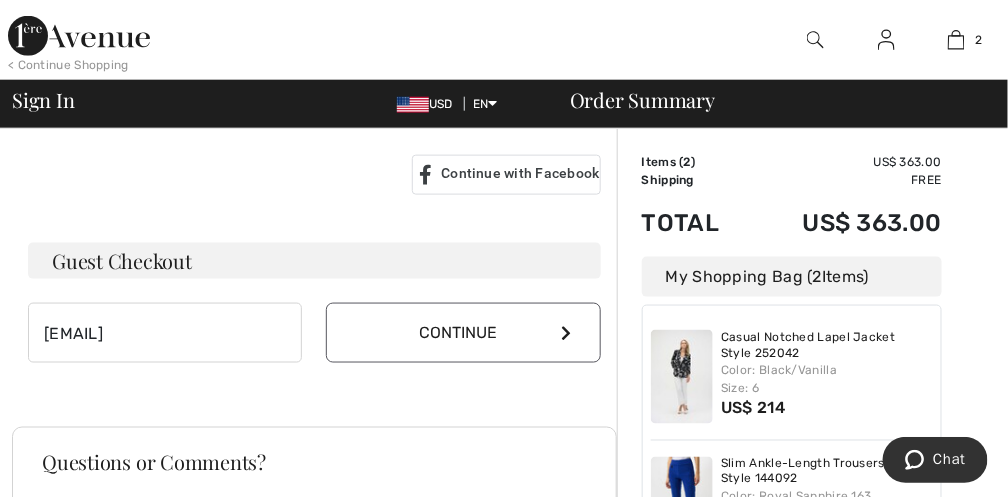 click at bounding box center (567, 333) 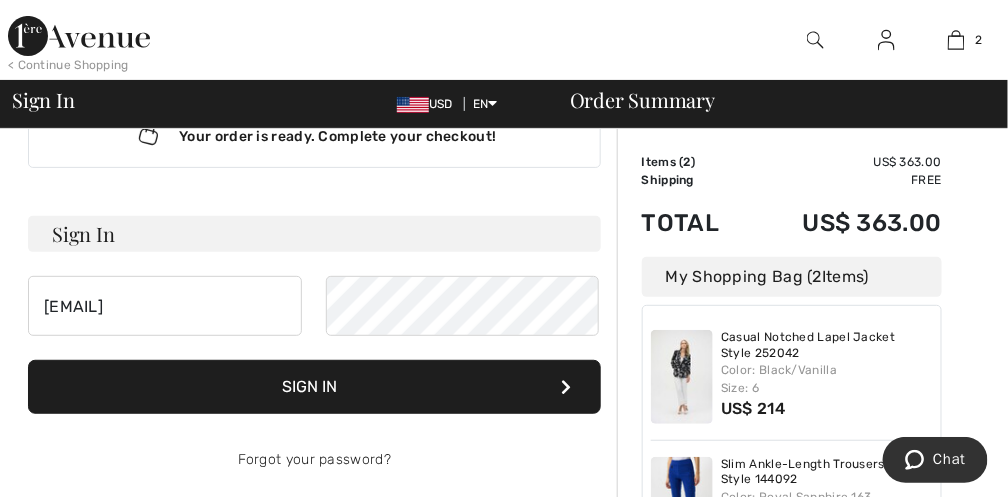 scroll, scrollTop: 0, scrollLeft: 0, axis: both 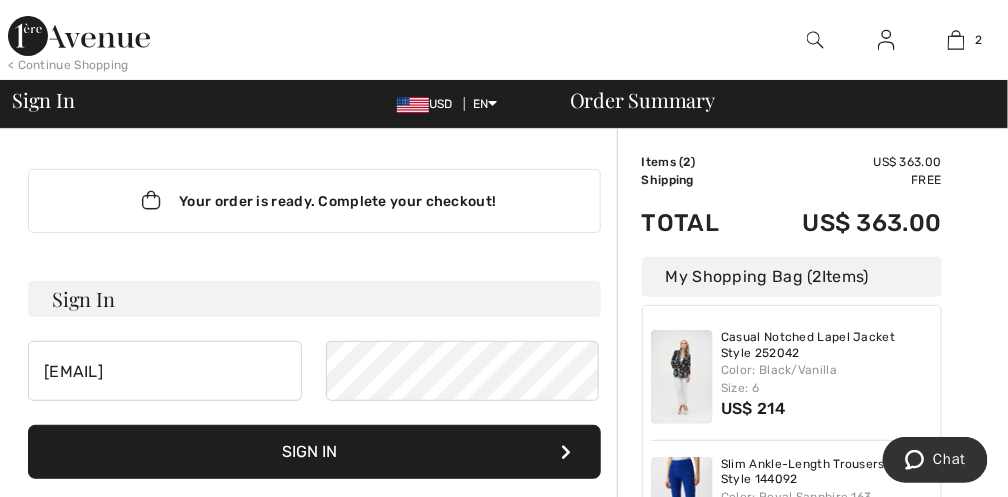 click on "Sign In" at bounding box center (314, 452) 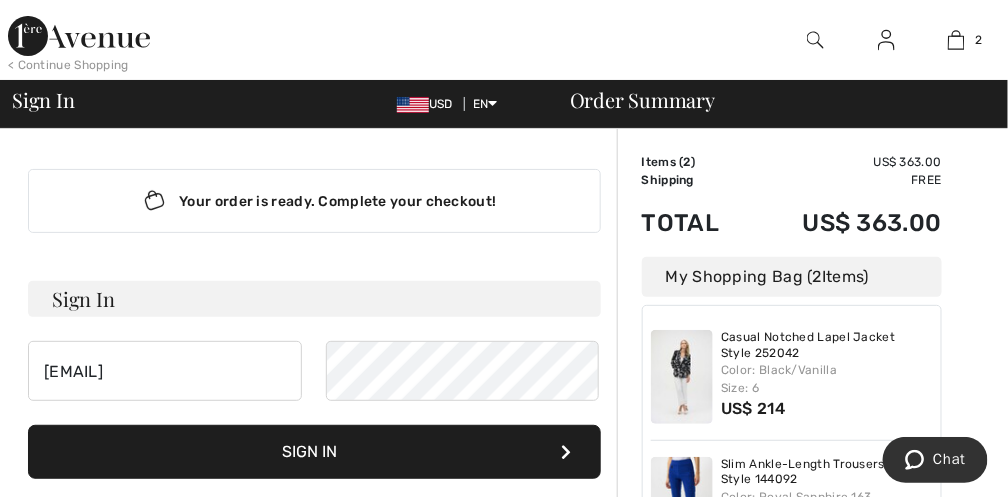 click at bounding box center [567, 452] 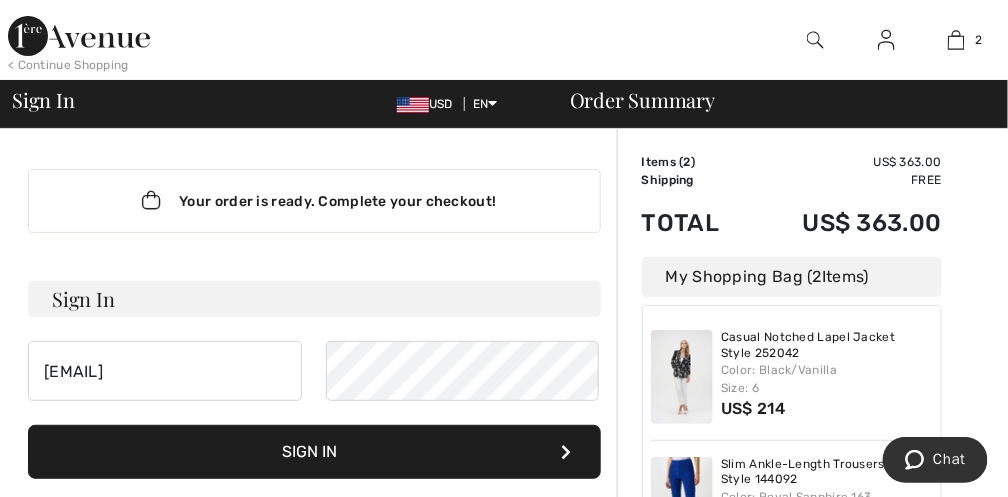 click on "Sign In" at bounding box center (314, 452) 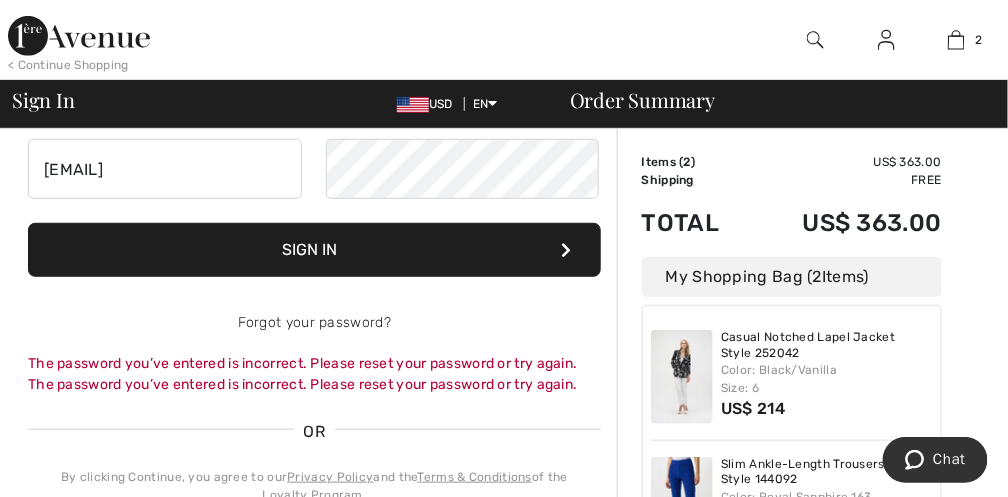 scroll, scrollTop: 333, scrollLeft: 0, axis: vertical 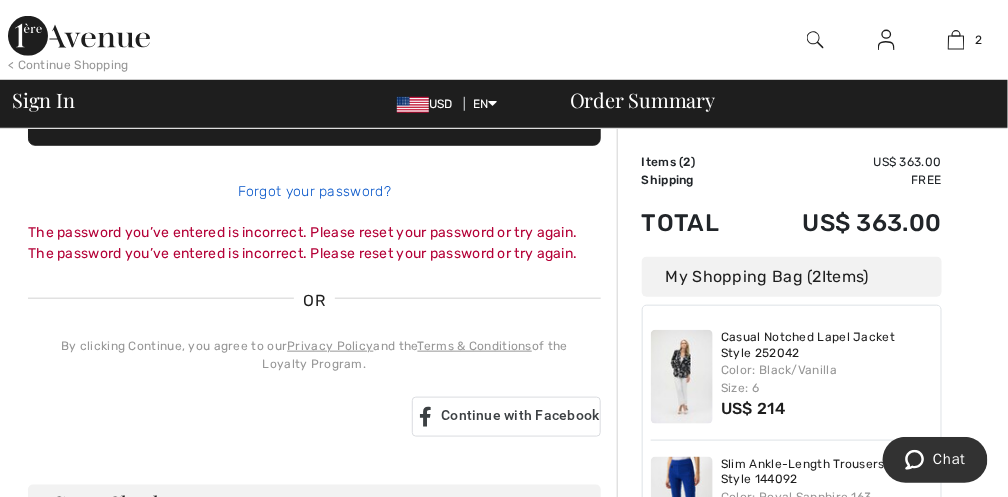 click on "Forgot your password?" at bounding box center [314, 191] 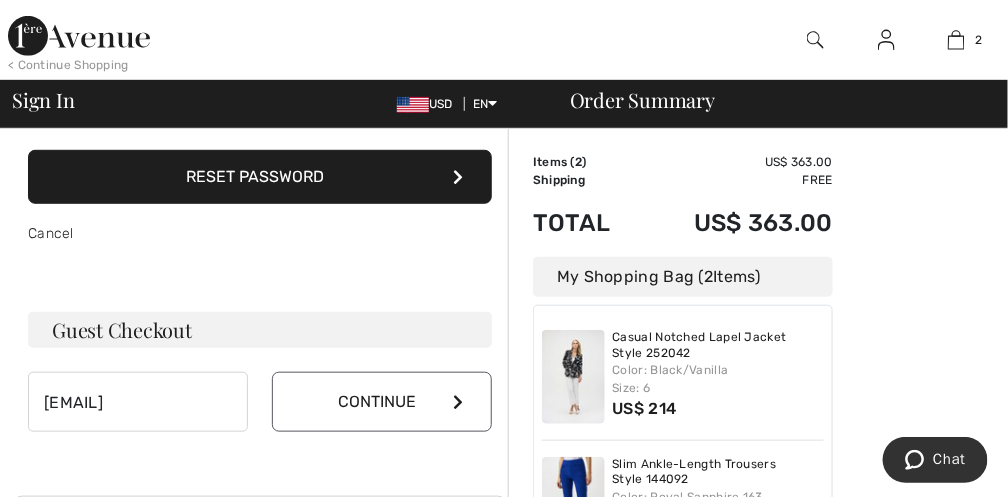 scroll, scrollTop: 104, scrollLeft: 0, axis: vertical 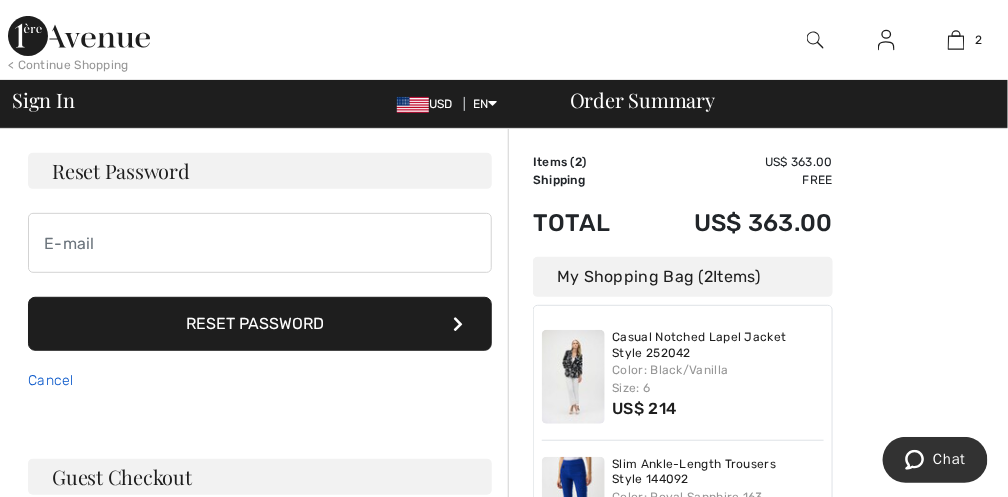 click on "Cancel" at bounding box center (51, 380) 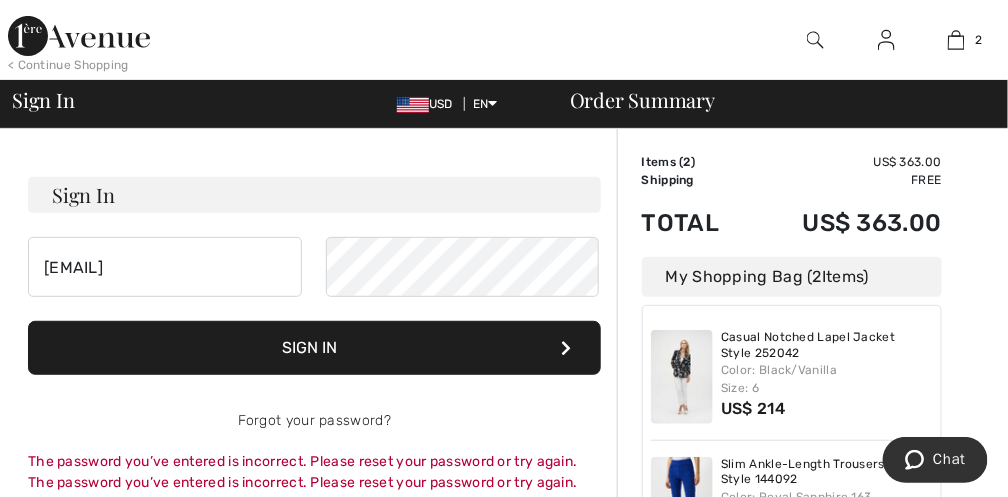 click on "Sign In" at bounding box center (314, 348) 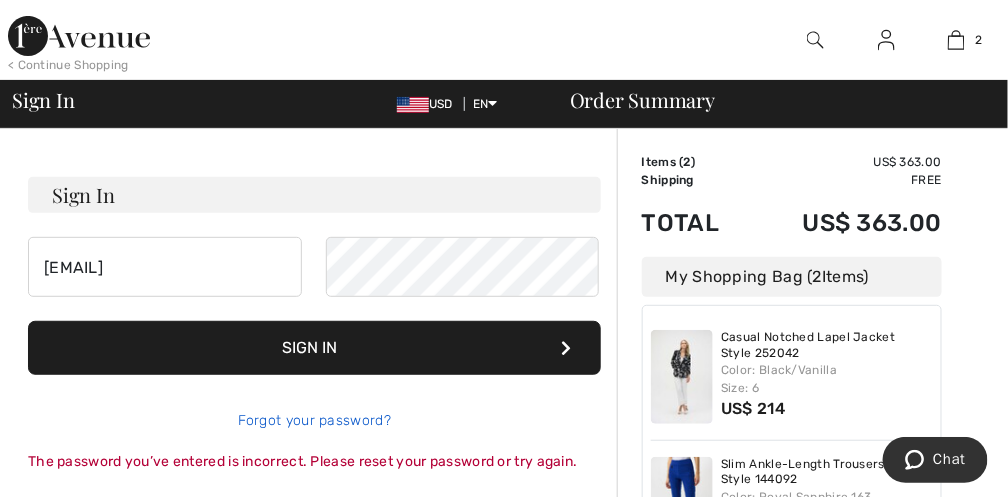 click on "Forgot your password?" at bounding box center (314, 420) 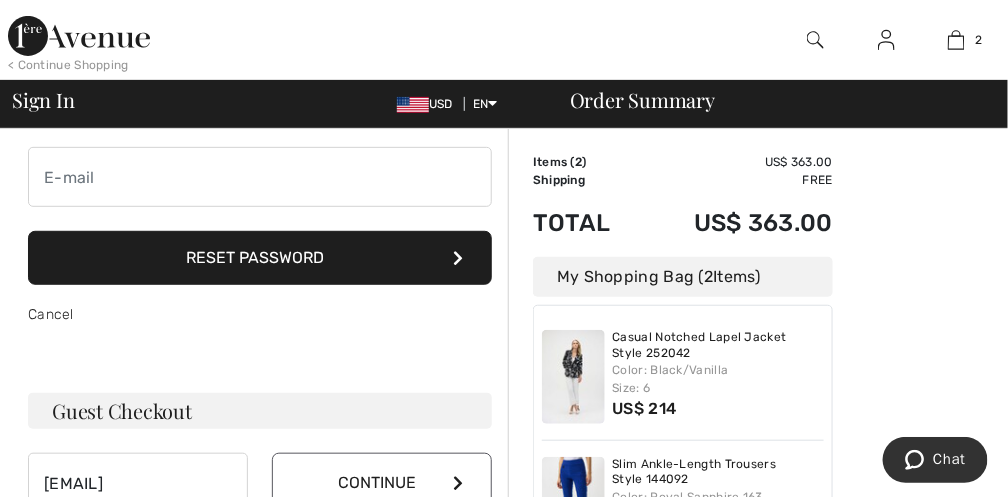 scroll, scrollTop: 237, scrollLeft: 0, axis: vertical 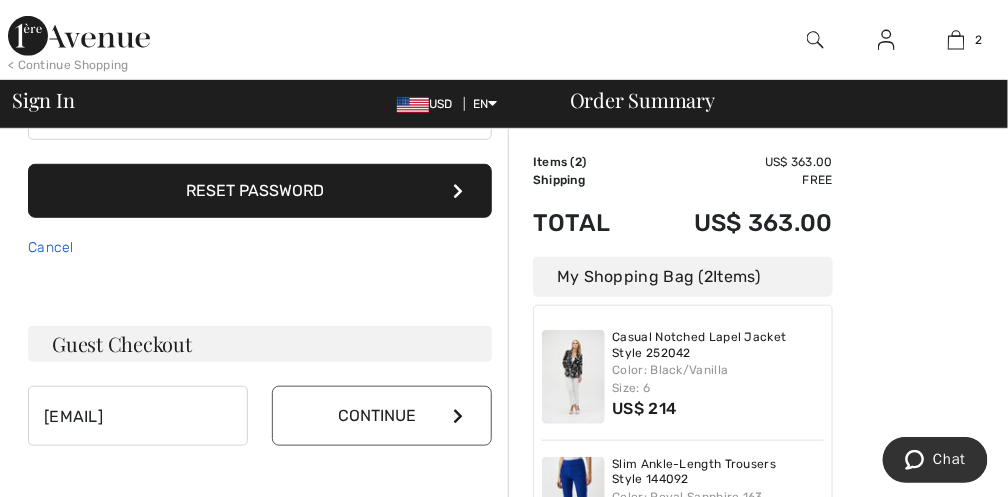 click on "Cancel" at bounding box center [51, 247] 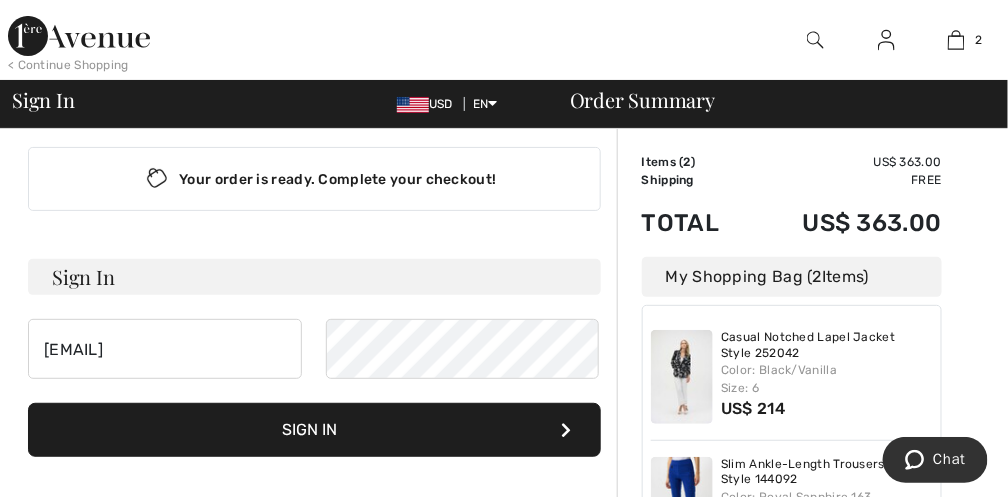 scroll, scrollTop: 0, scrollLeft: 0, axis: both 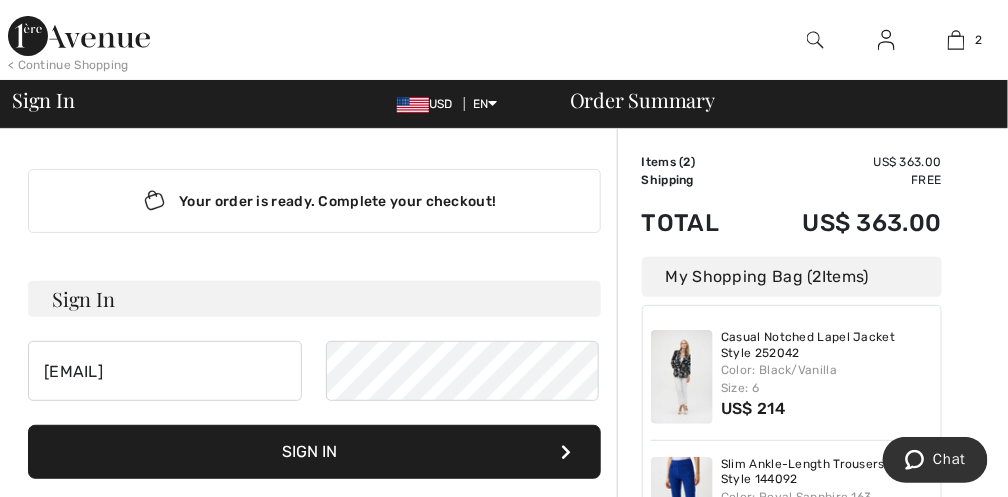 click on "Your order is ready. Complete your checkout!" at bounding box center (314, 201) 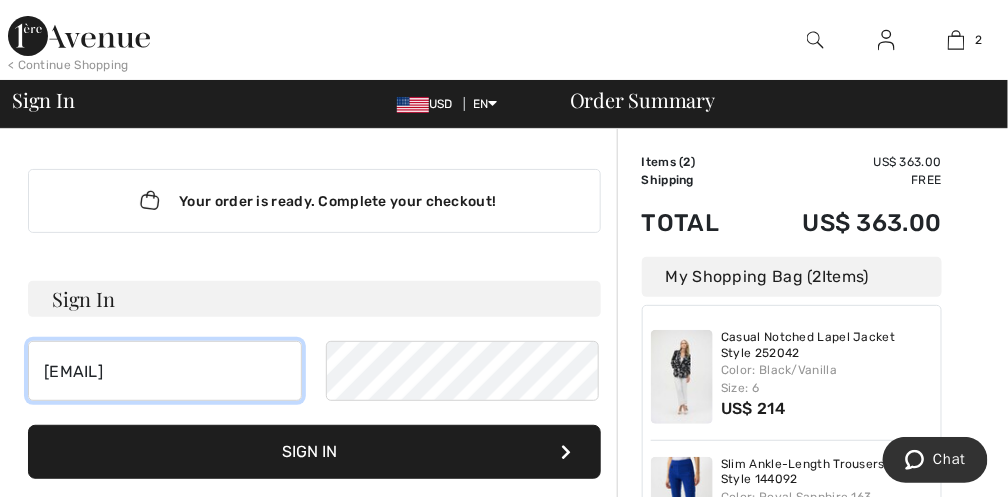 click on "[EMAIL]" at bounding box center [165, 371] 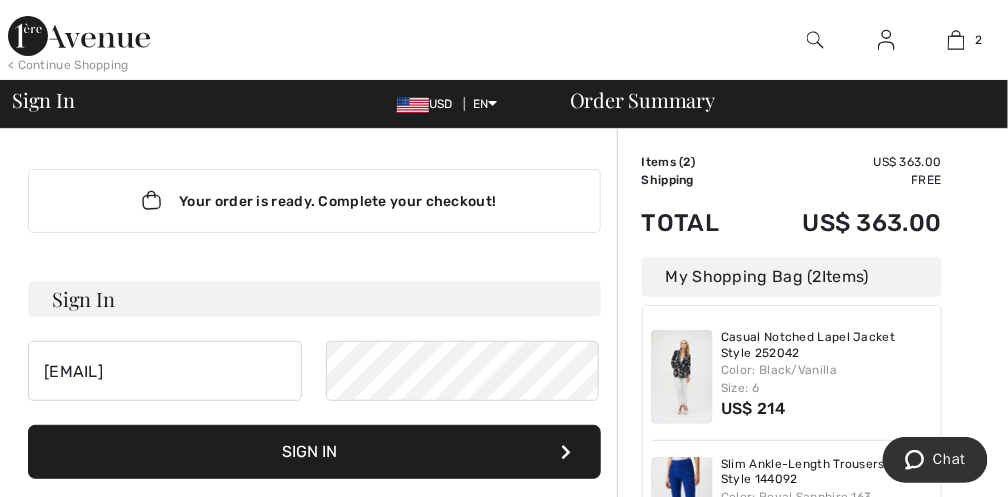 click at bounding box center [567, 452] 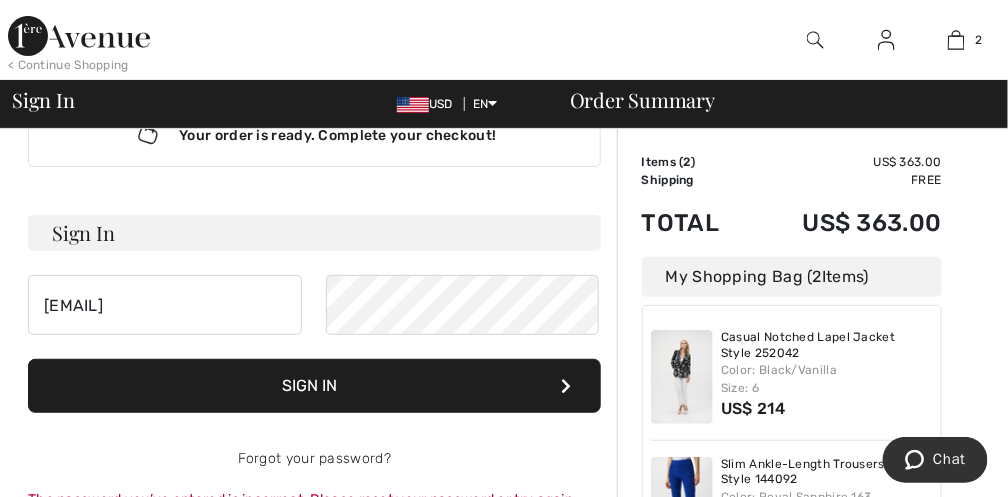 scroll, scrollTop: 133, scrollLeft: 0, axis: vertical 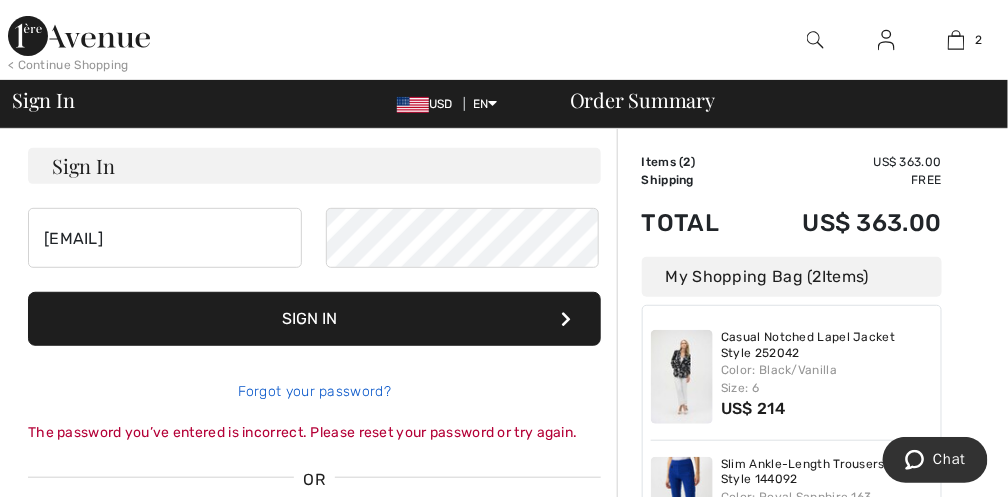 click on "Forgot your password?" at bounding box center [314, 391] 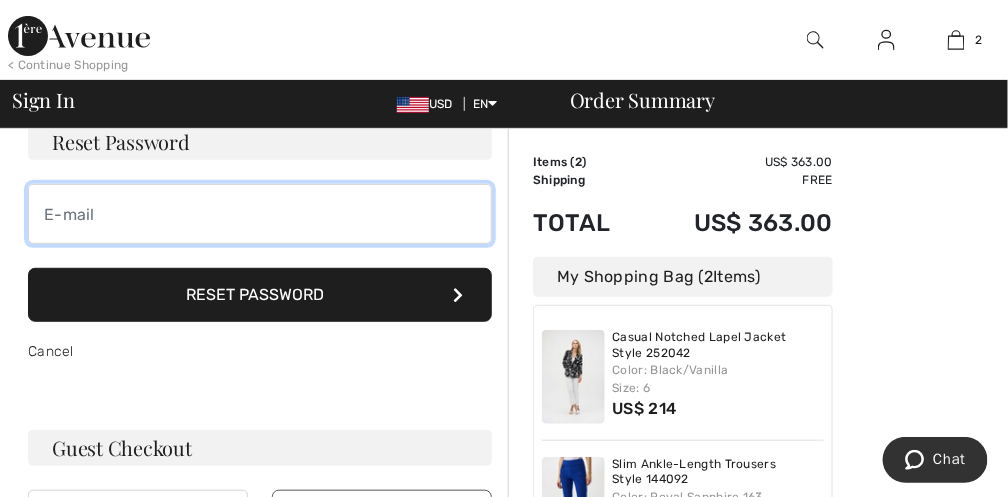 drag, startPoint x: 43, startPoint y: 206, endPoint x: 54, endPoint y: 214, distance: 13.601471 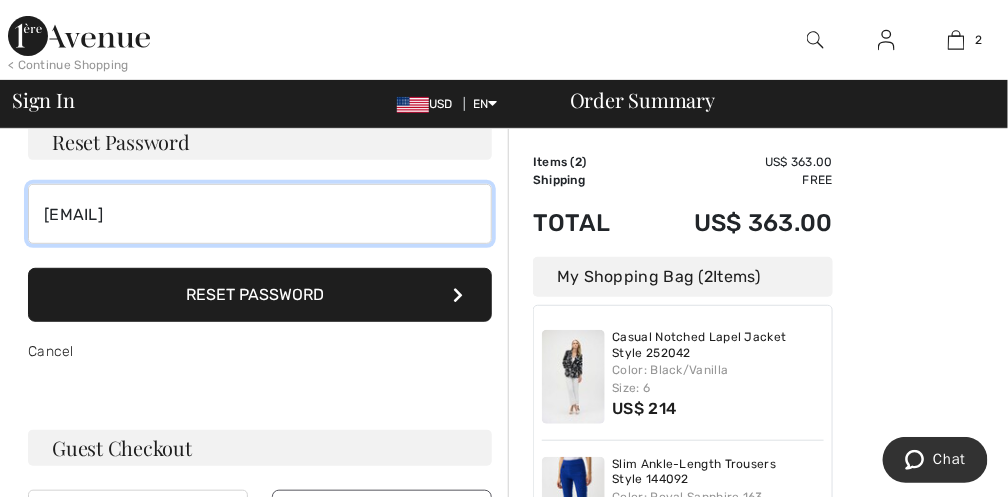 type on "[EMAIL]" 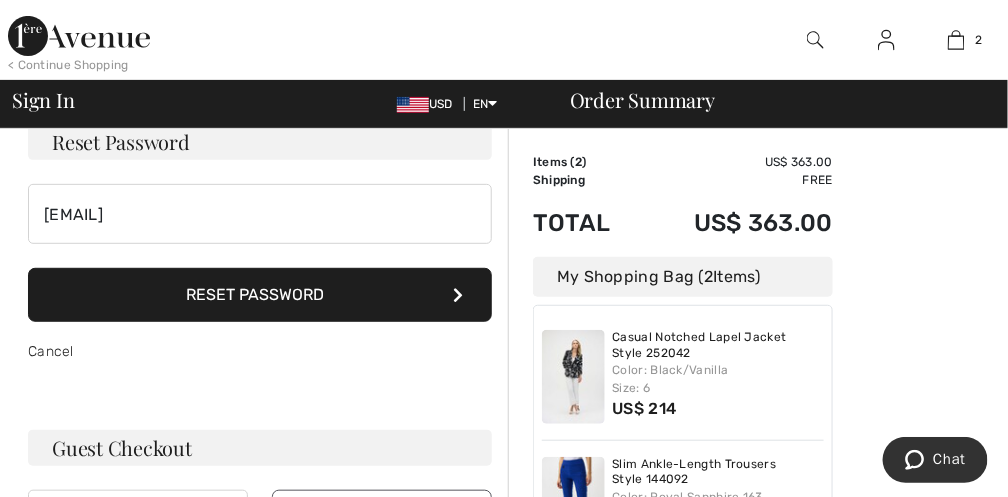 click on "Reset Password" at bounding box center (260, 295) 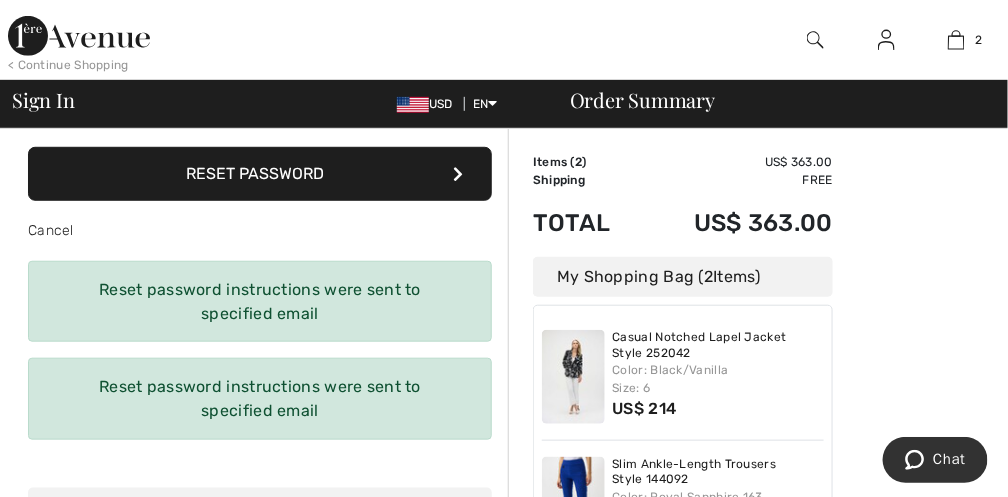 scroll, scrollTop: 266, scrollLeft: 0, axis: vertical 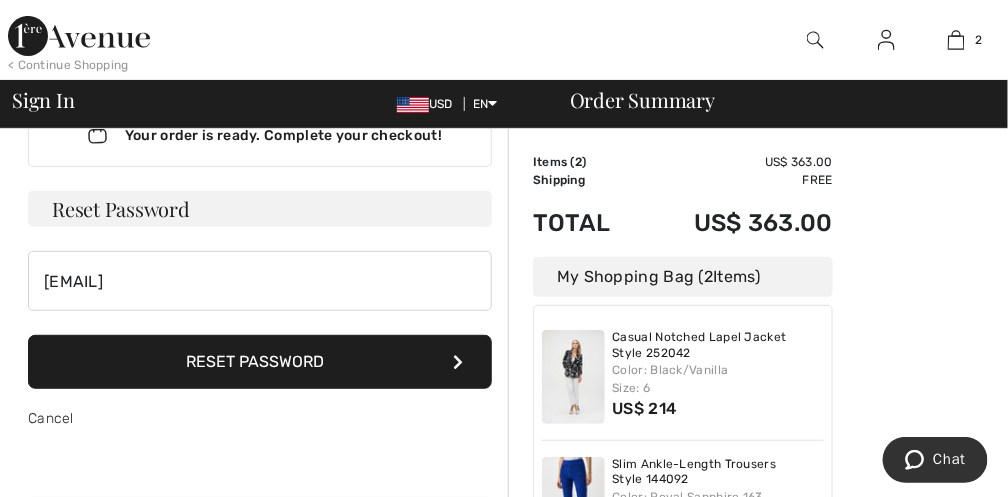 click at bounding box center (458, 362) 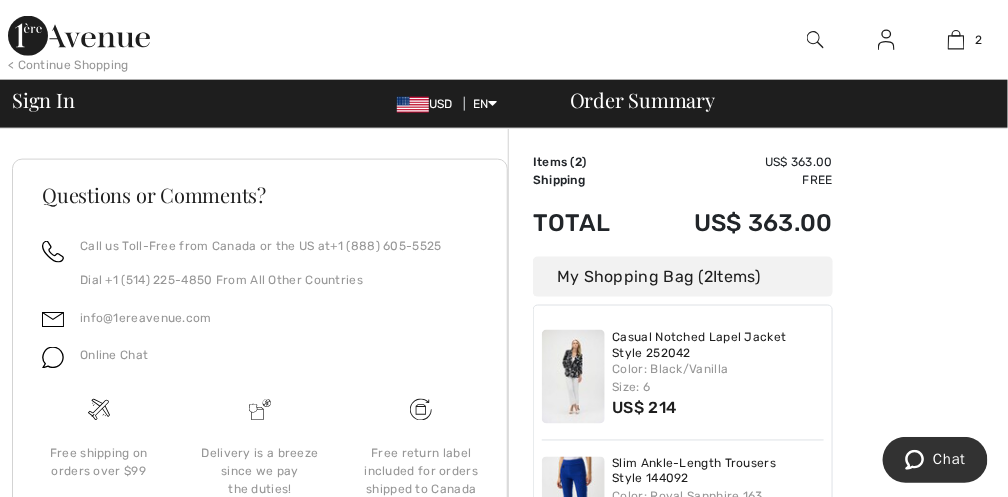 scroll, scrollTop: 666, scrollLeft: 0, axis: vertical 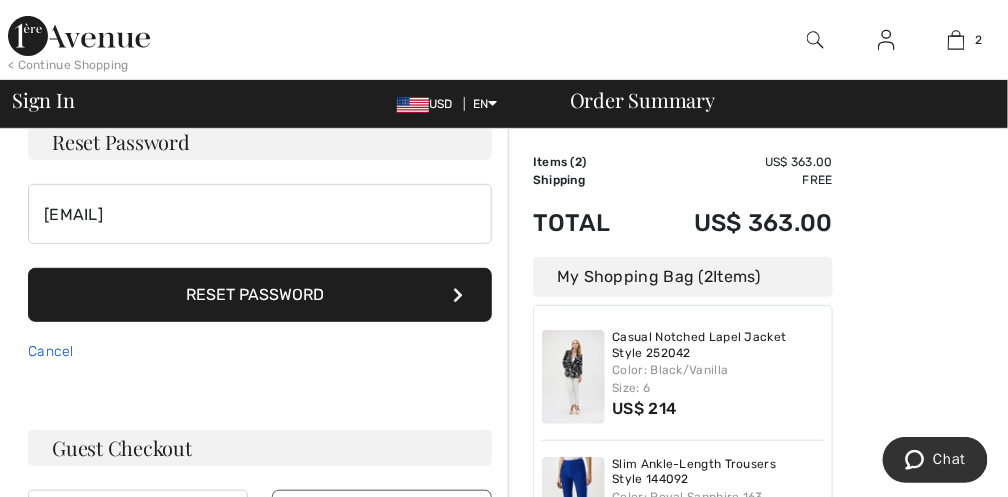 click on "Cancel" at bounding box center [51, 351] 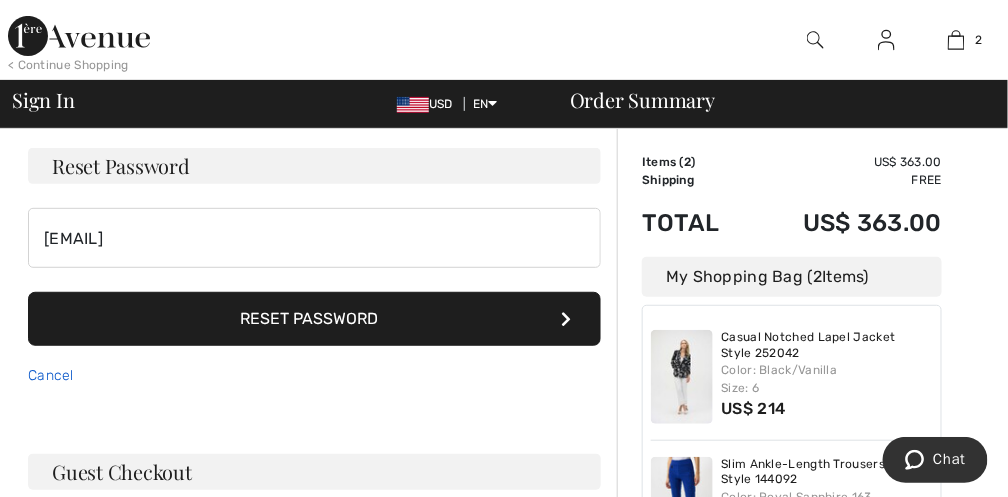 click on "Reset Password
[EMAIL]
Reset Password
Cancel" at bounding box center [314, 277] 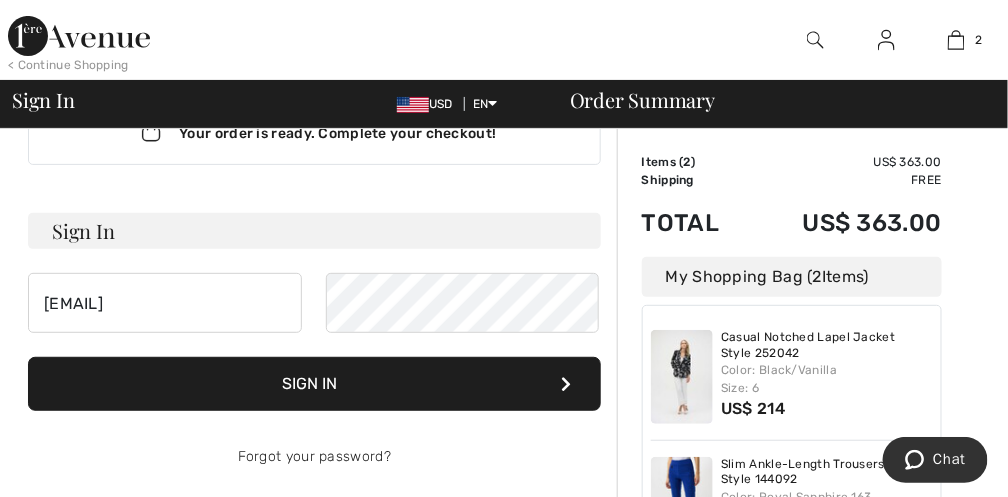 scroll, scrollTop: 66, scrollLeft: 0, axis: vertical 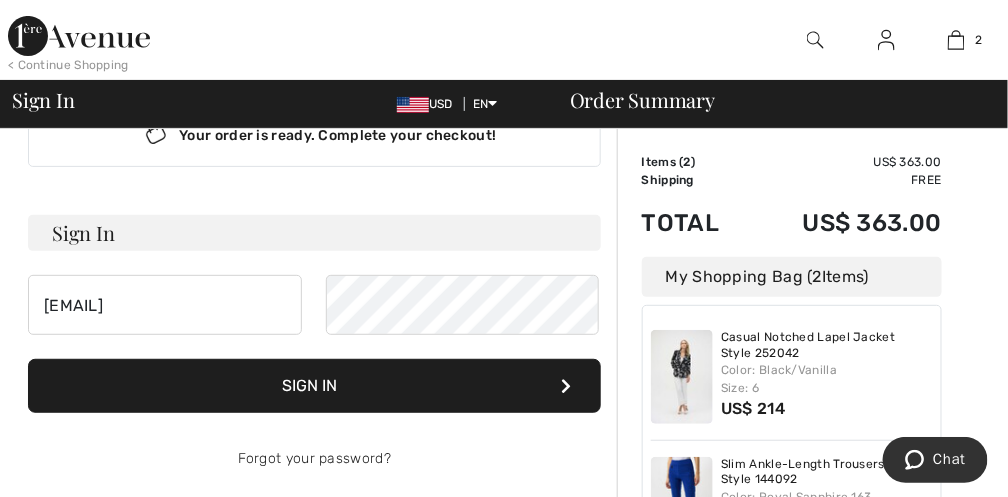 click on "Sign In" at bounding box center [314, 386] 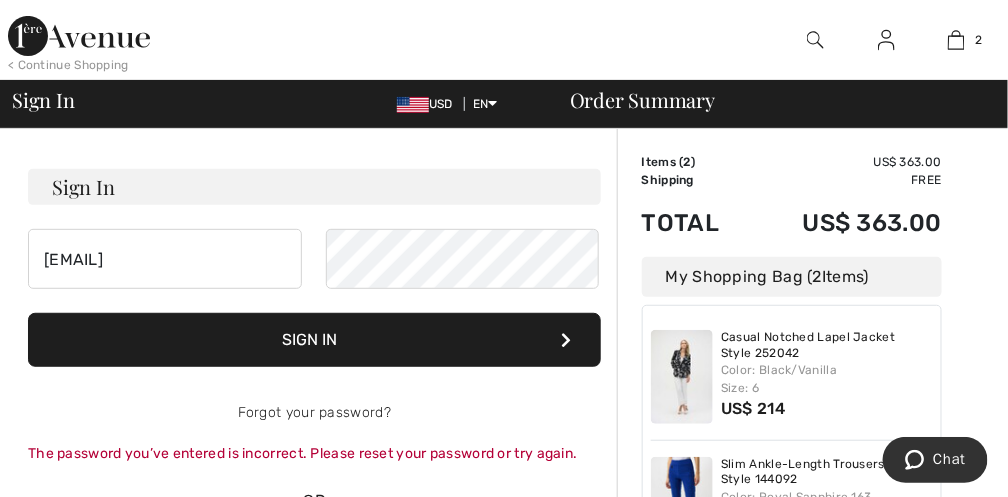 scroll, scrollTop: 133, scrollLeft: 0, axis: vertical 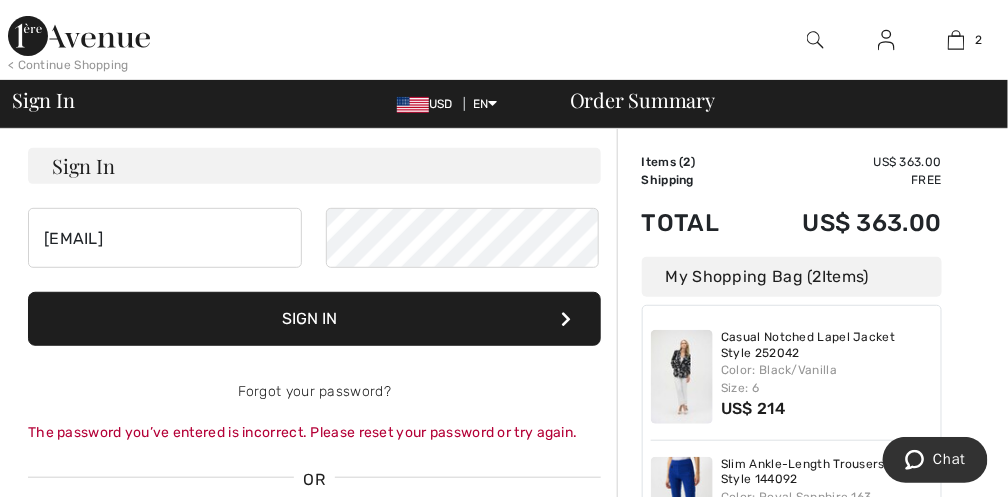 click at bounding box center [567, 319] 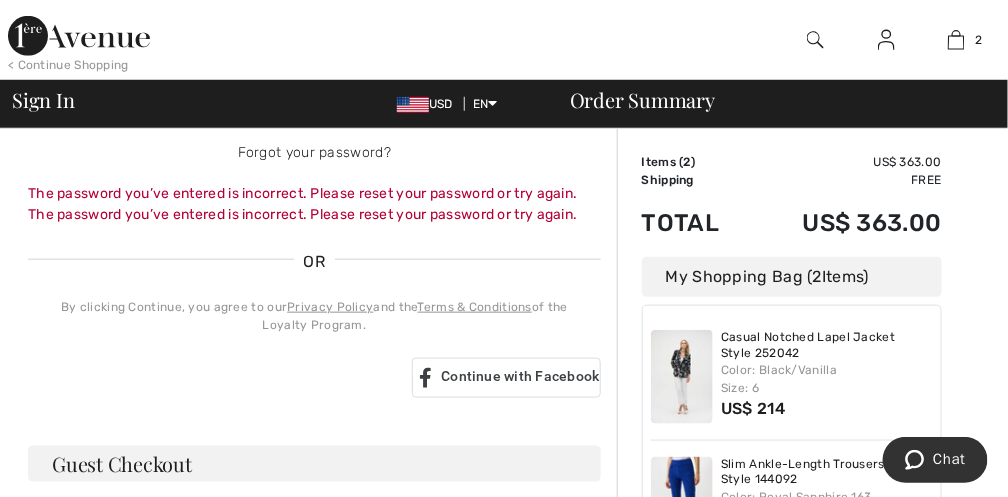 scroll, scrollTop: 340, scrollLeft: 0, axis: vertical 